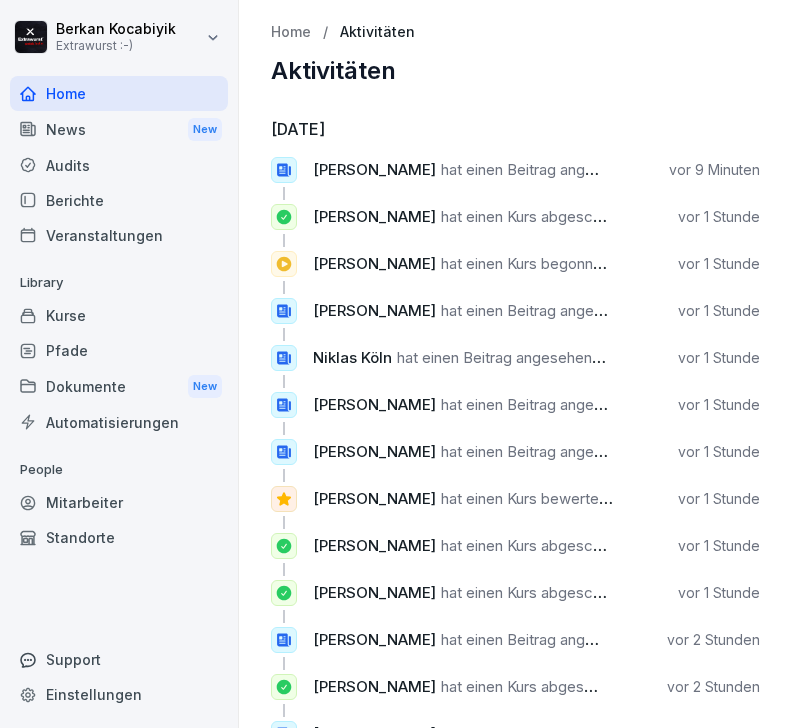scroll, scrollTop: 0, scrollLeft: 0, axis: both 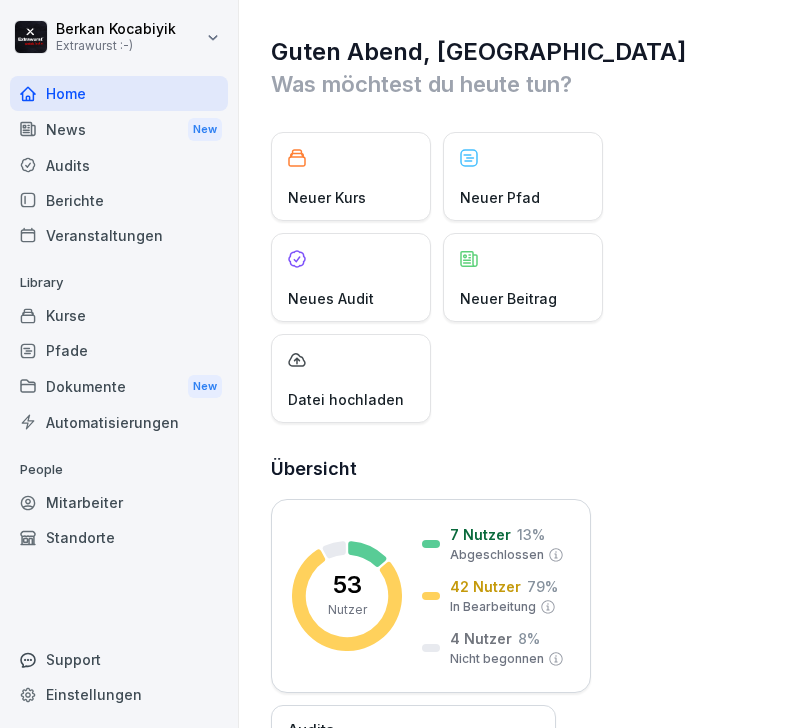 click on "Kurse" at bounding box center (119, 315) 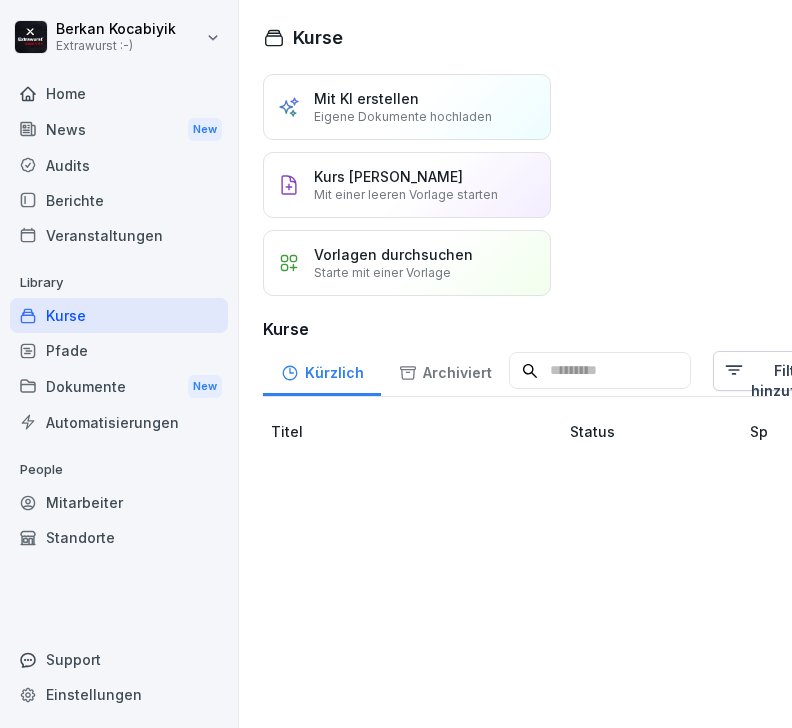 click on "News New" at bounding box center [119, 129] 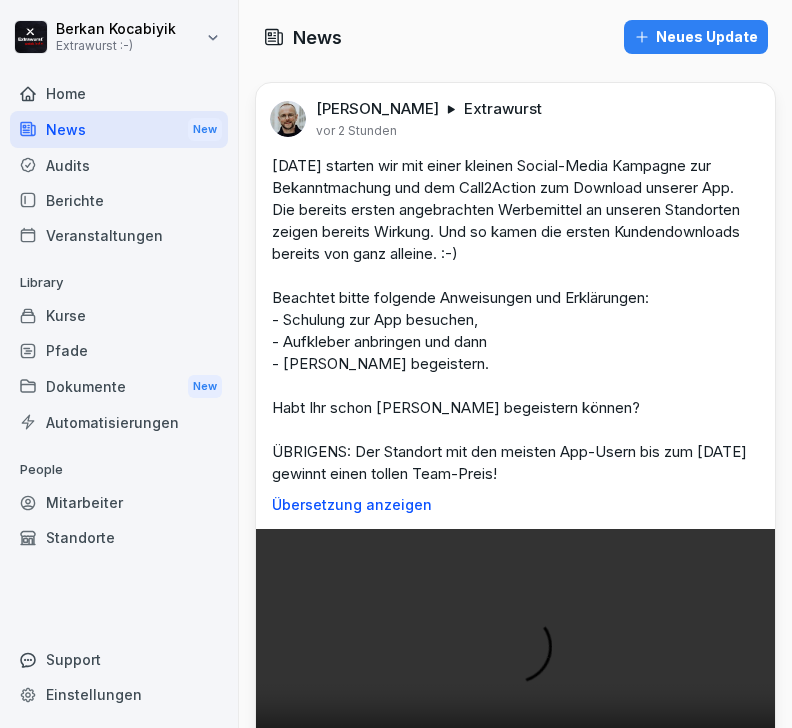 scroll, scrollTop: 0, scrollLeft: 0, axis: both 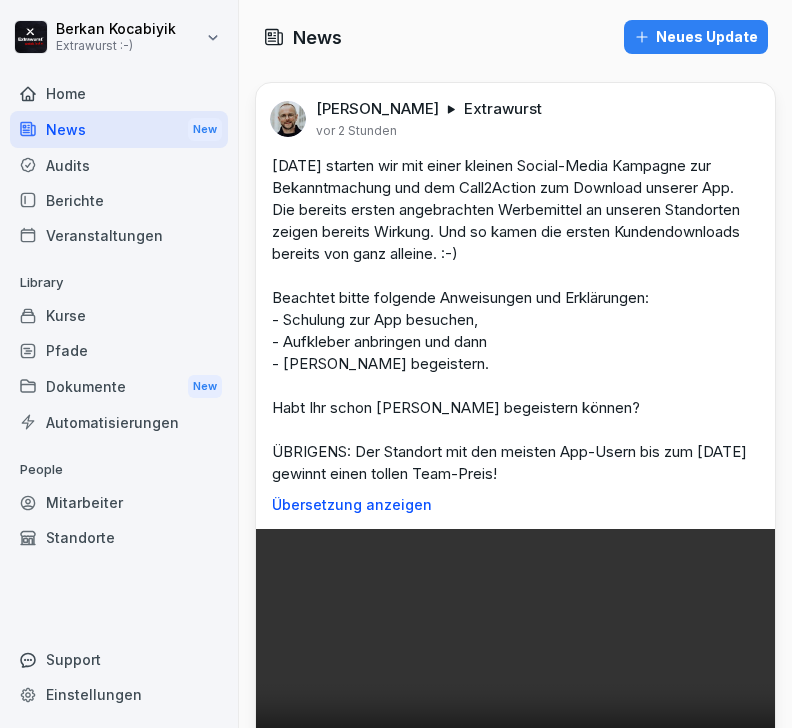 click on "Audits" at bounding box center (119, 165) 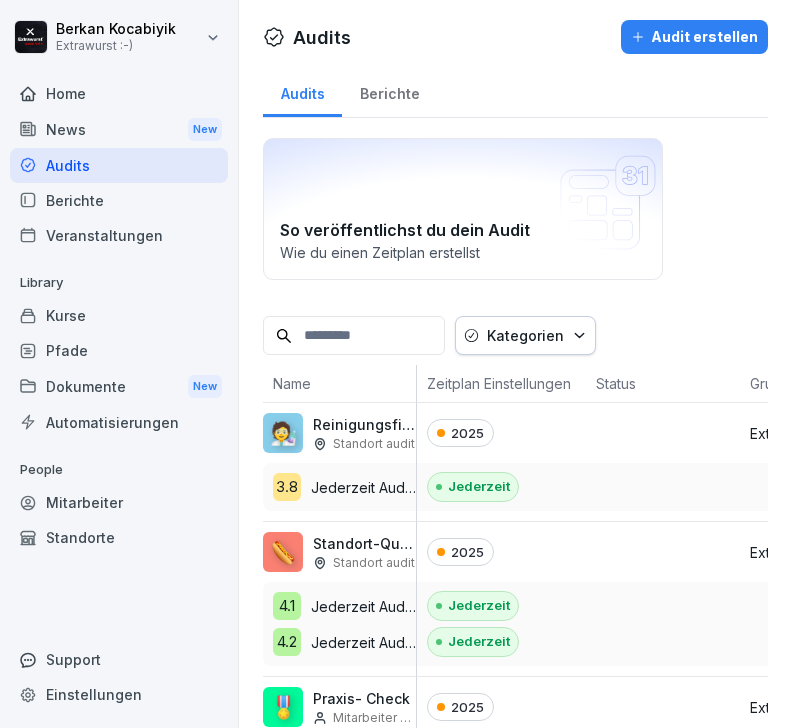 click on "Home" at bounding box center (119, 93) 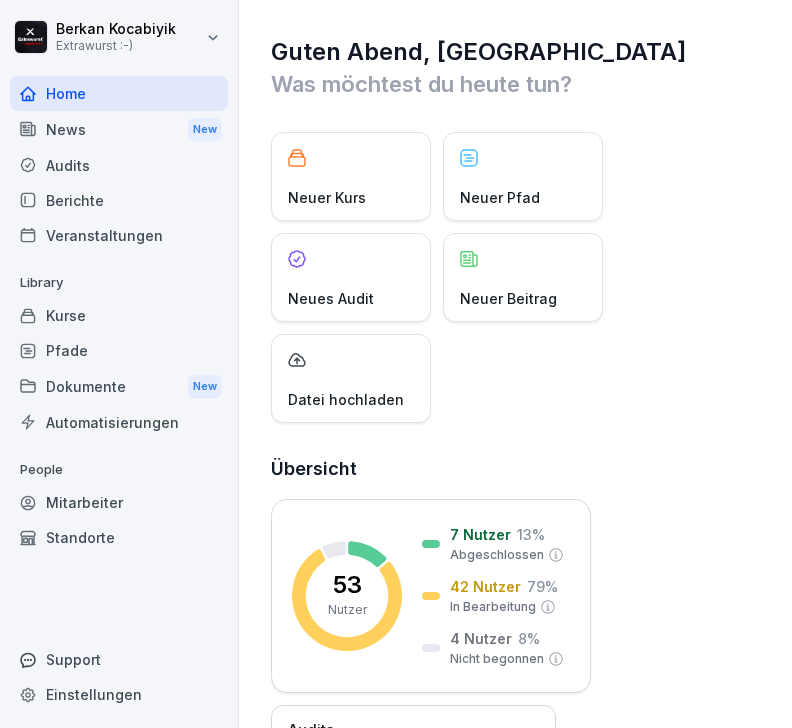 click on "Kurse" at bounding box center (119, 315) 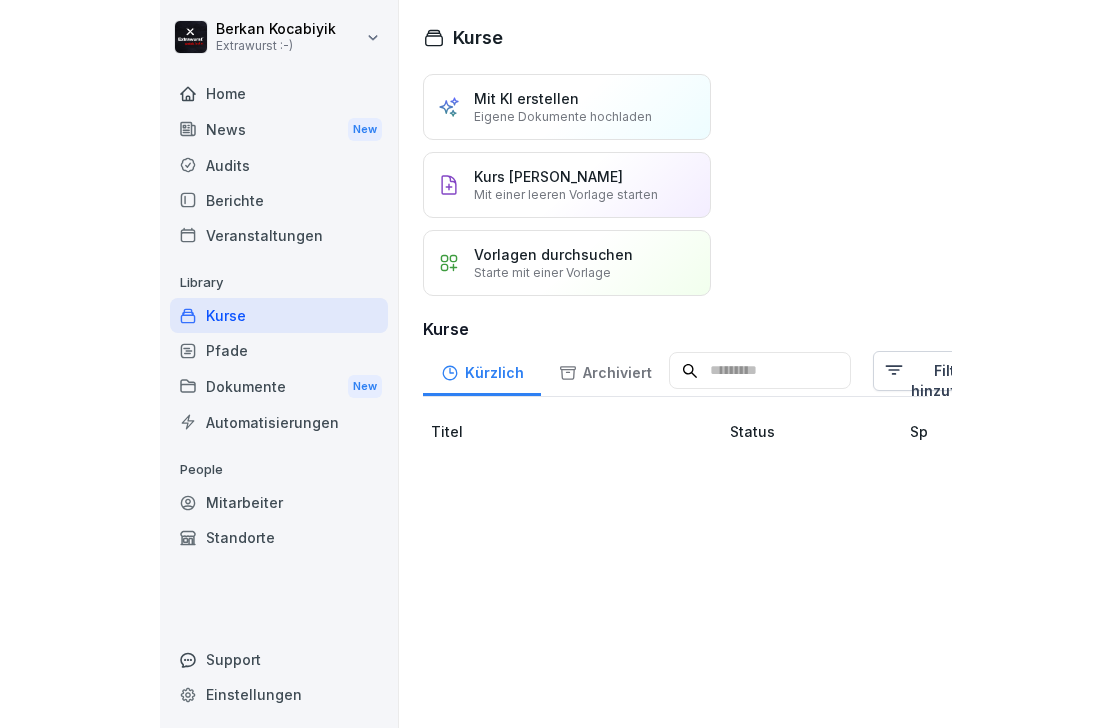 scroll, scrollTop: 0, scrollLeft: 0, axis: both 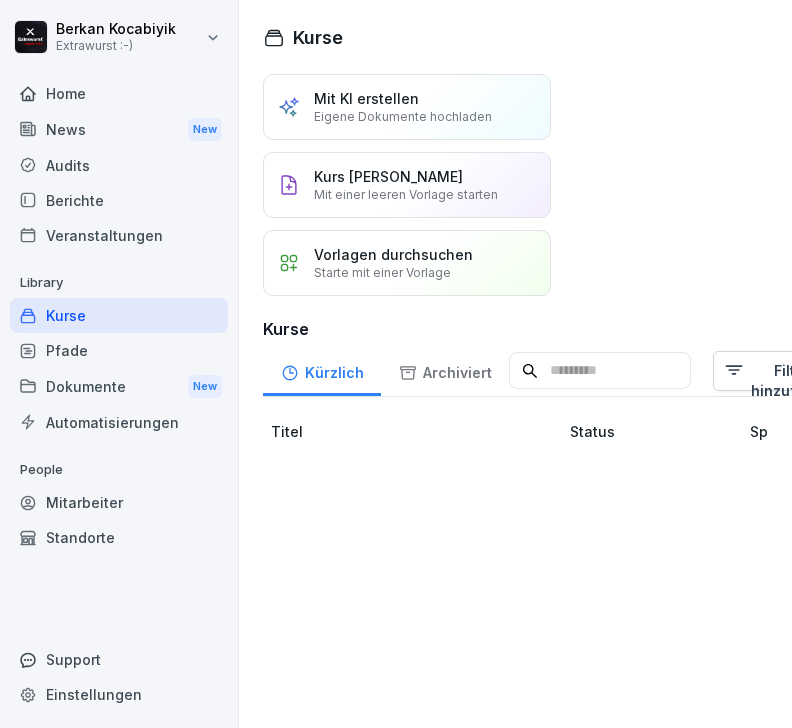 click on "Dokumente New" at bounding box center [119, 386] 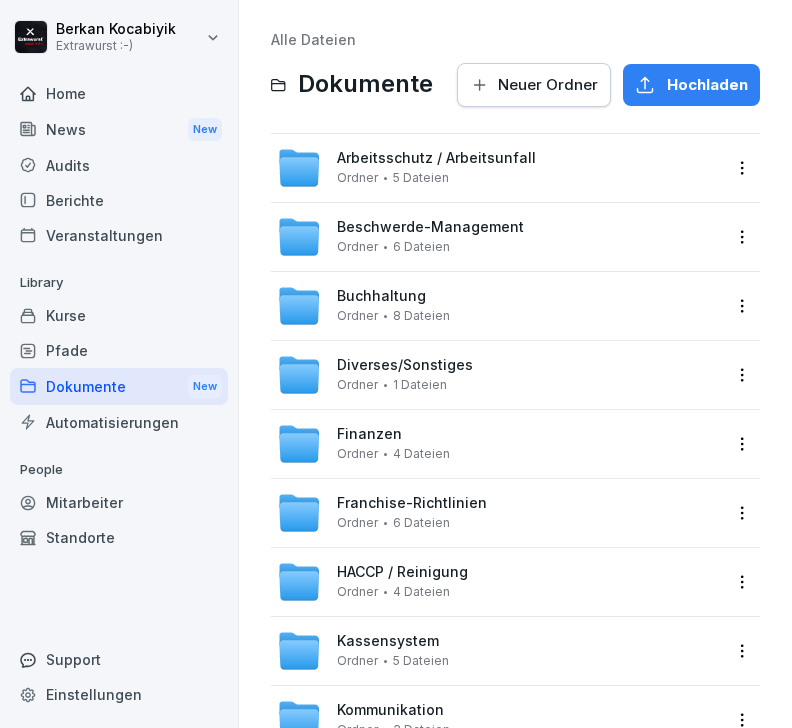 click on "Mitarbeiter" at bounding box center (119, 502) 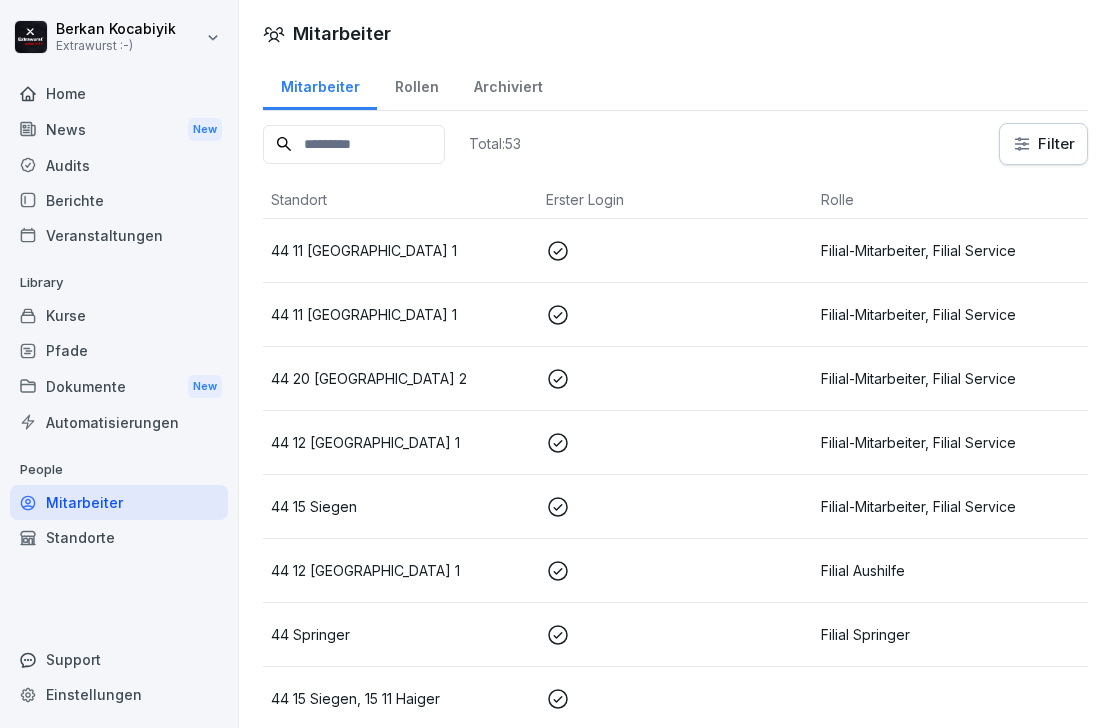 scroll, scrollTop: 0, scrollLeft: 550, axis: horizontal 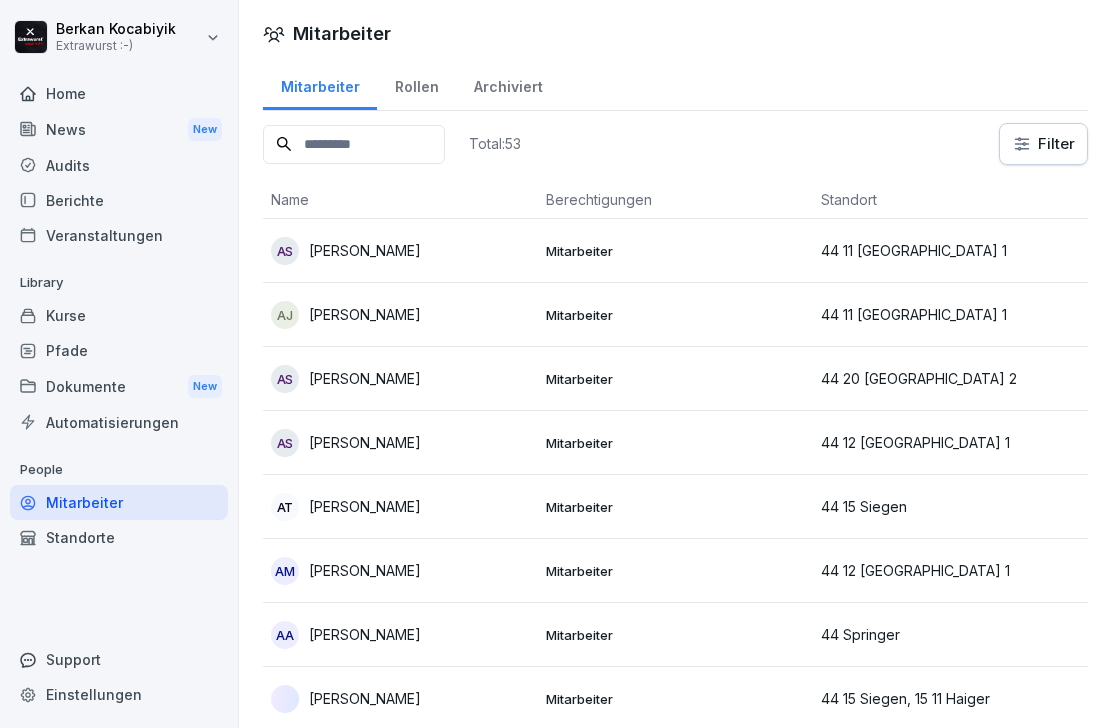 click on "Rollen" at bounding box center [416, 84] 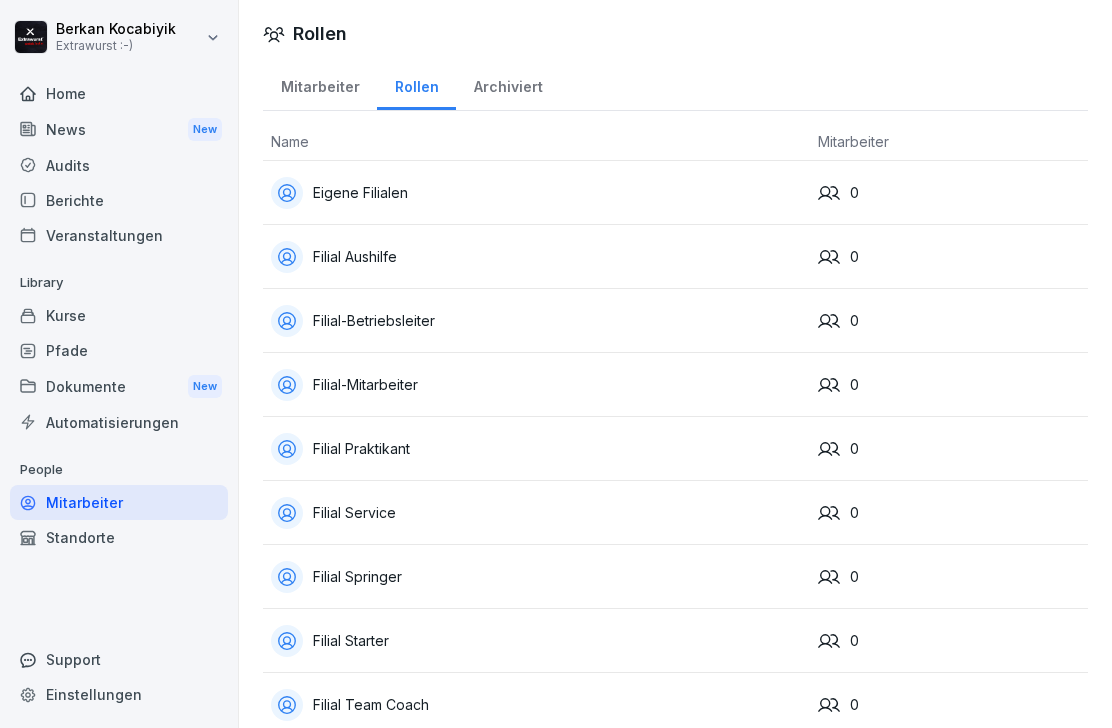 scroll, scrollTop: 0, scrollLeft: 0, axis: both 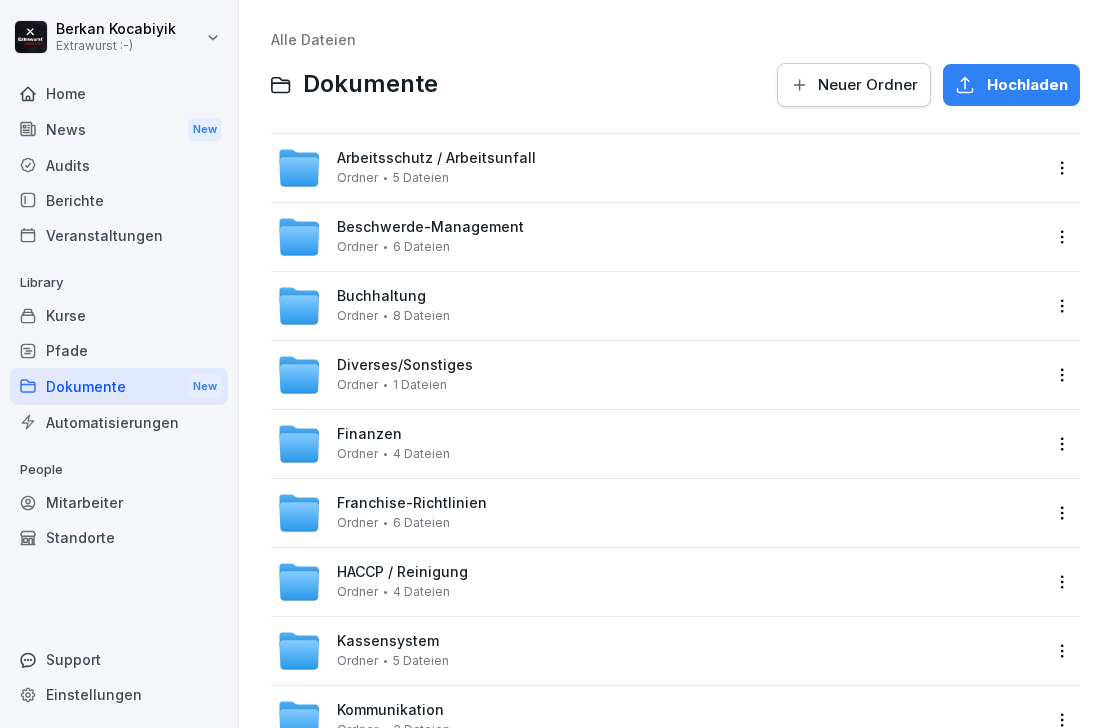 click on "Mitarbeiter" at bounding box center [119, 502] 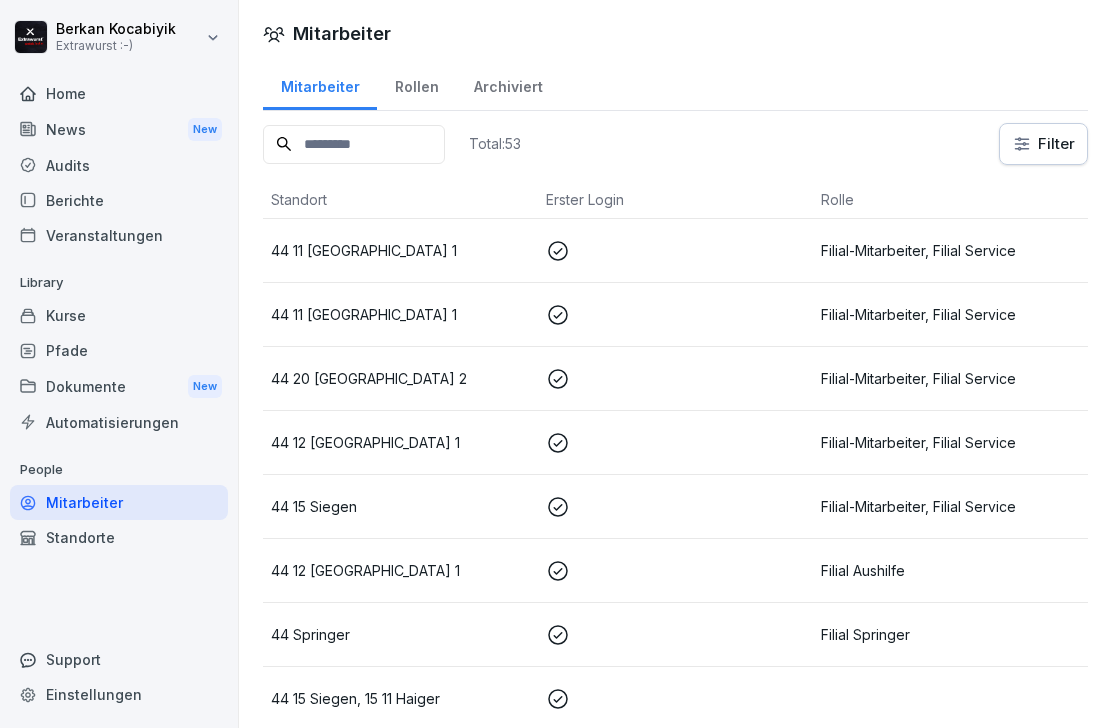 scroll, scrollTop: 0, scrollLeft: 550, axis: horizontal 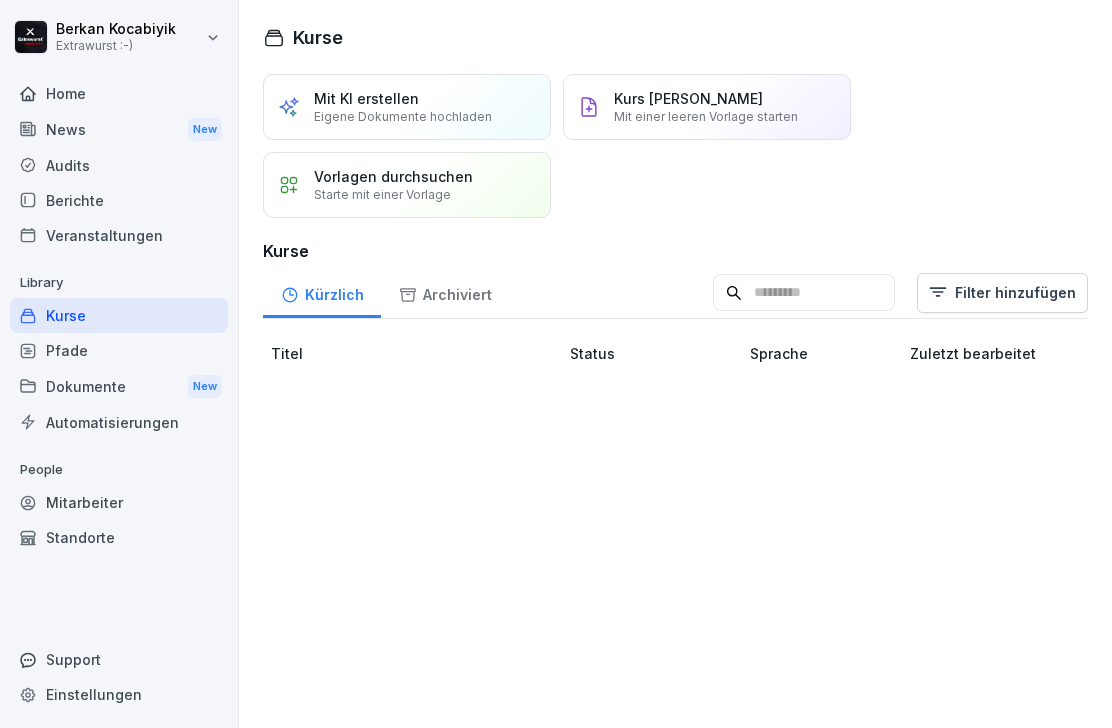 click on "Zuletzt bearbeitet" at bounding box center (1025, 353) 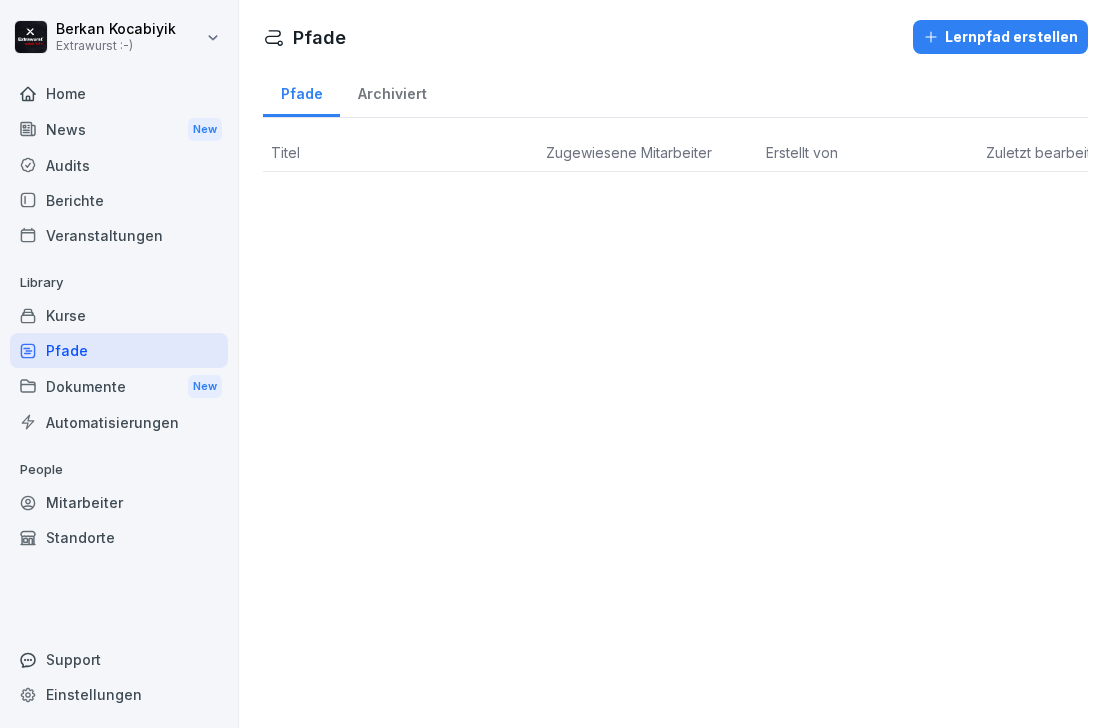 click on "Dokumente New" at bounding box center (119, 386) 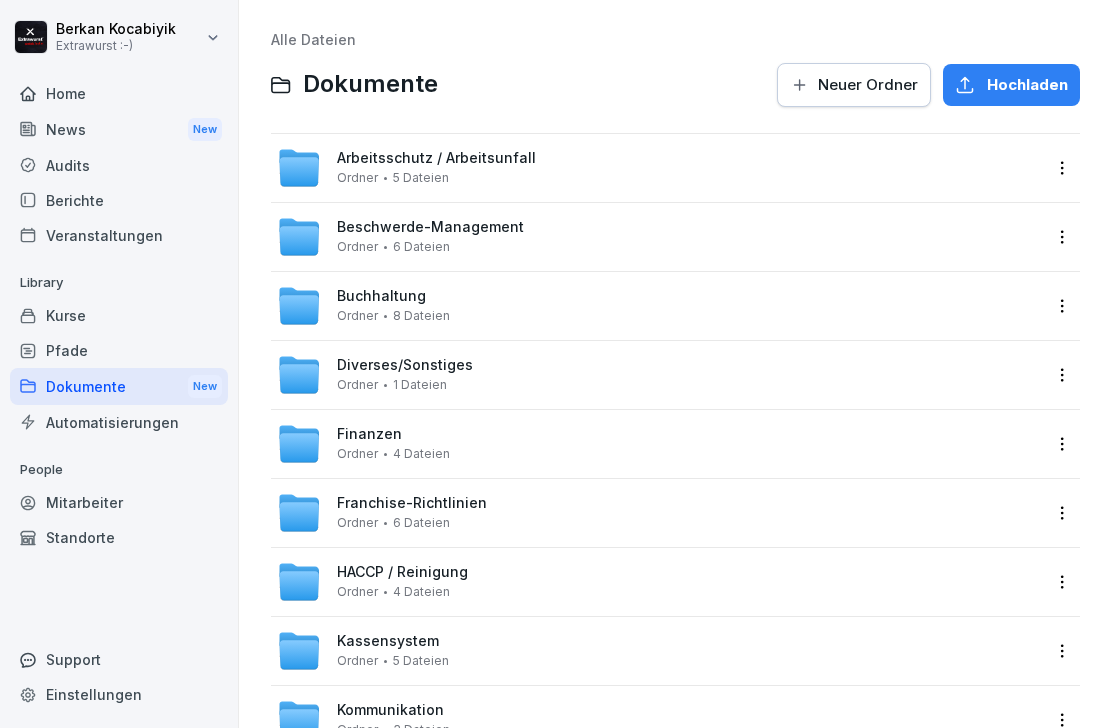 click on "Pfade" at bounding box center (119, 350) 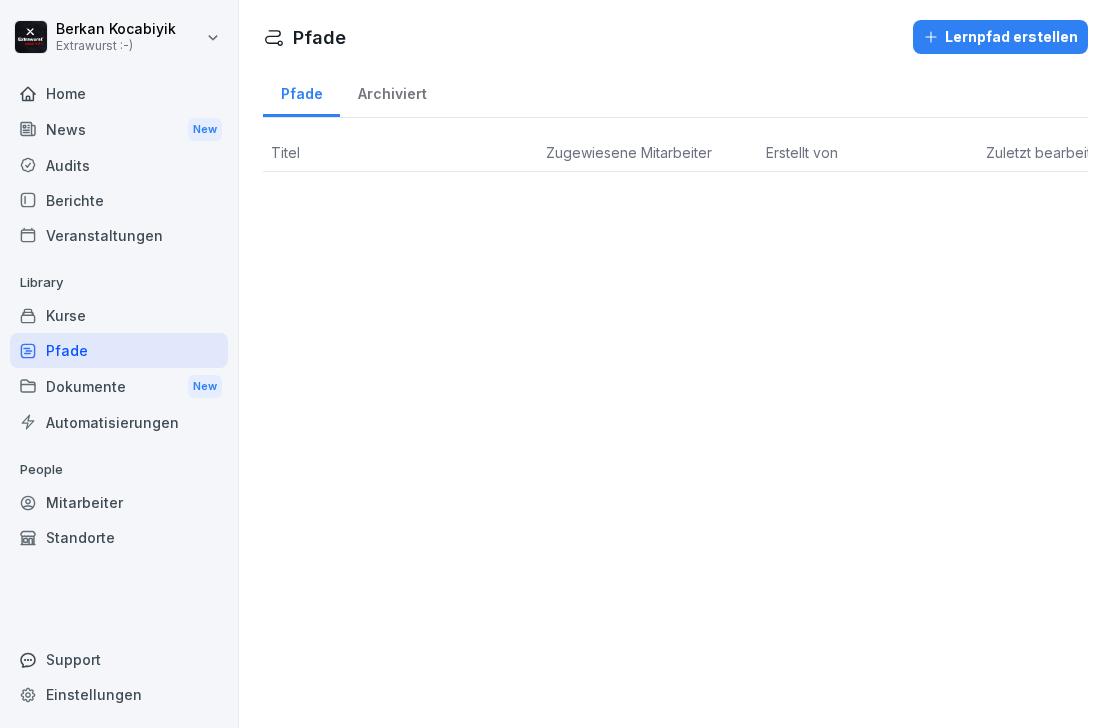 click on "Kurse" at bounding box center (119, 315) 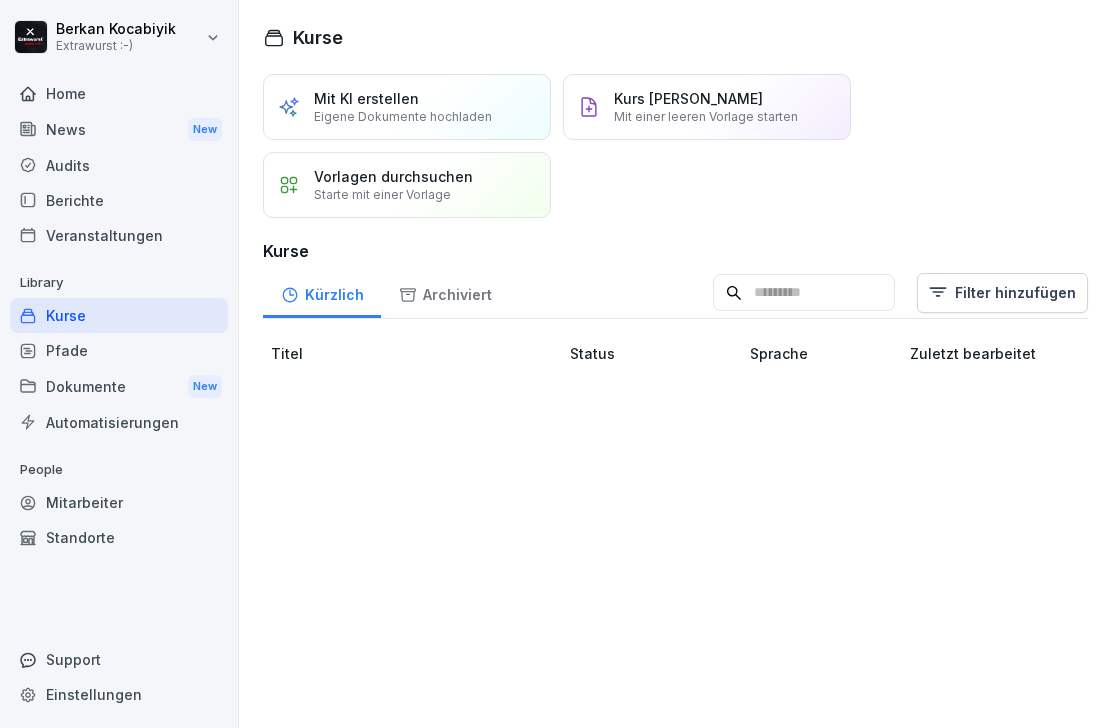 click on "Berichte" at bounding box center (119, 200) 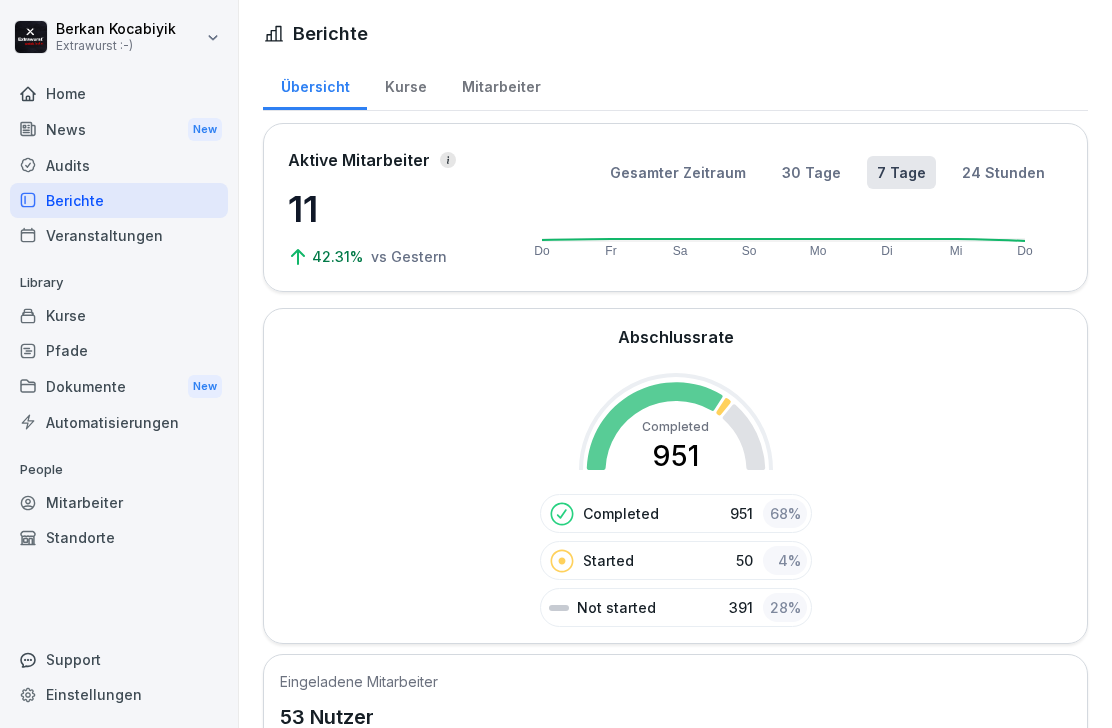 scroll, scrollTop: 0, scrollLeft: 0, axis: both 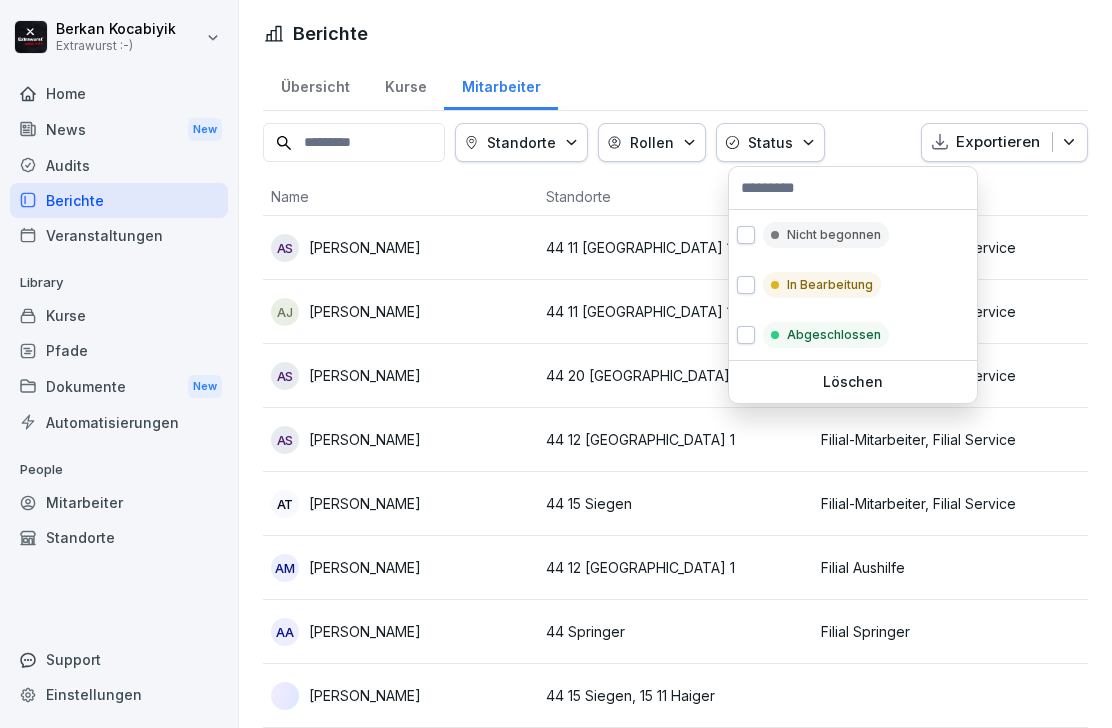 click on "Nicht begonnen" at bounding box center (834, 235) 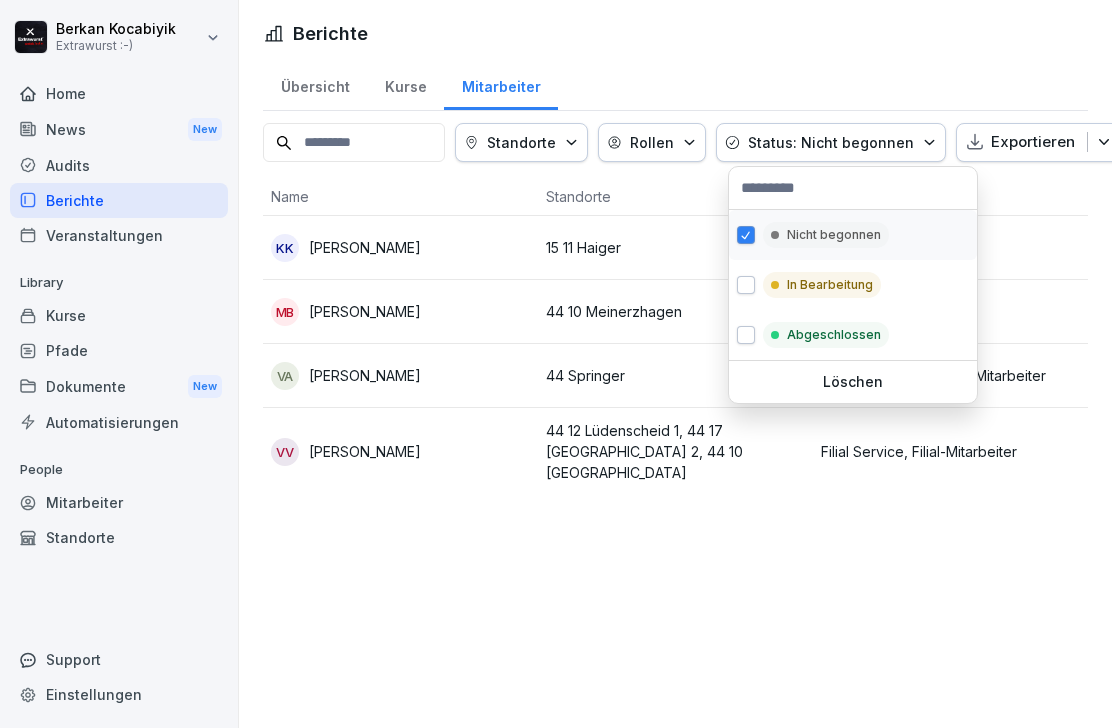click on "[PERSON_NAME] Extrawurst :-) Home News New Audits Berichte Veranstaltungen Library Kurse Pfade Dokumente New Automatisierungen People Mitarbeiter Standorte Support Einstellungen Berichte Übersicht Kurse Mitarbeiter Standorte Rollen Status: Nicht begonnen Exportieren Name Standorte Rollen Status Fortschritt KK [PERSON_NAME] 15 11 Haiger Nicht begonnen 0 % MB [PERSON_NAME] 44 10 Meinerzhagen Filial Aushilfe Nicht begonnen 0 % VA [PERSON_NAME] 44 Springer Filial Springer, Filial-Mitarbeiter Nicht begonnen 0 % VV Vyramuthu Vasanthakumar 44 12 [GEOGRAPHIC_DATA] 1, 44 17 [GEOGRAPHIC_DATA] 2, 44 10 Meinerzhagen Filial Service, Filial-Mitarbeiter Nicht begonnen 0 % Nicht begonnen In Bearbeitung Abgeschlossen Löschen" at bounding box center [556, 364] 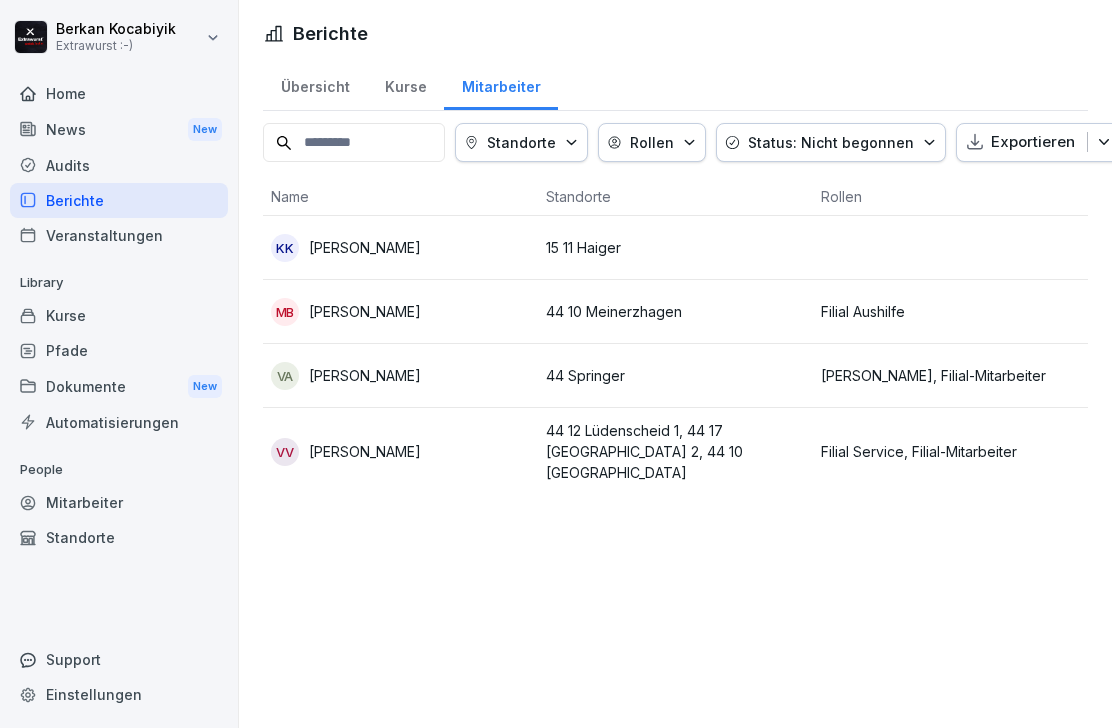click on "Kurse" at bounding box center (405, 84) 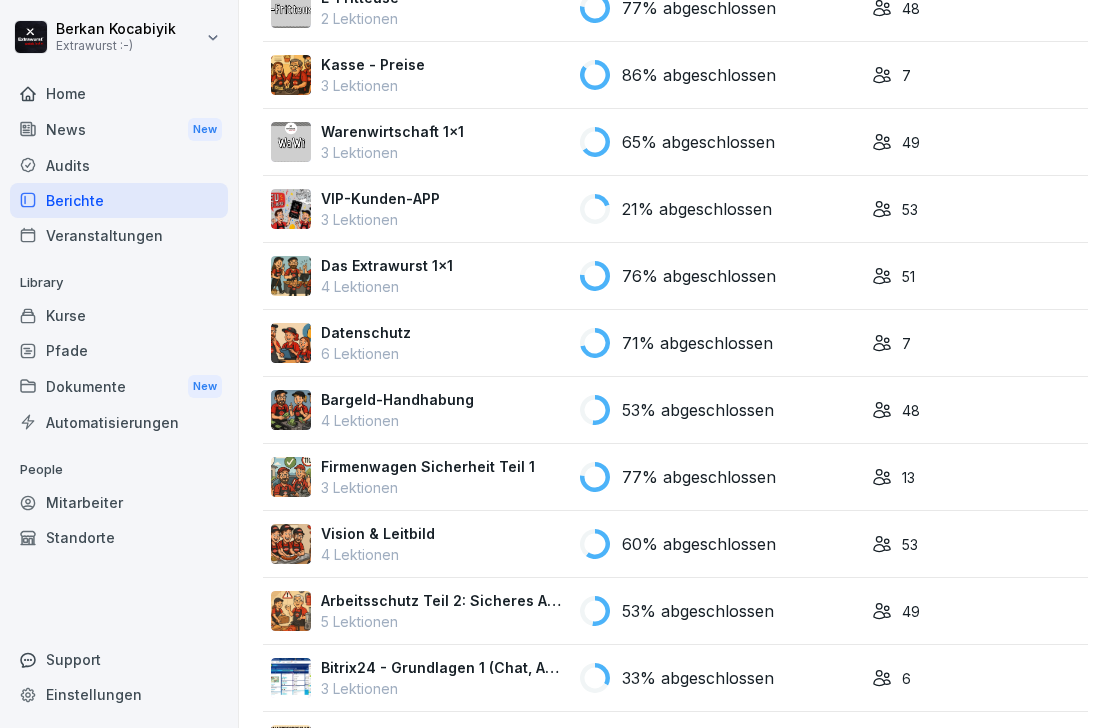 scroll, scrollTop: 1828, scrollLeft: 0, axis: vertical 